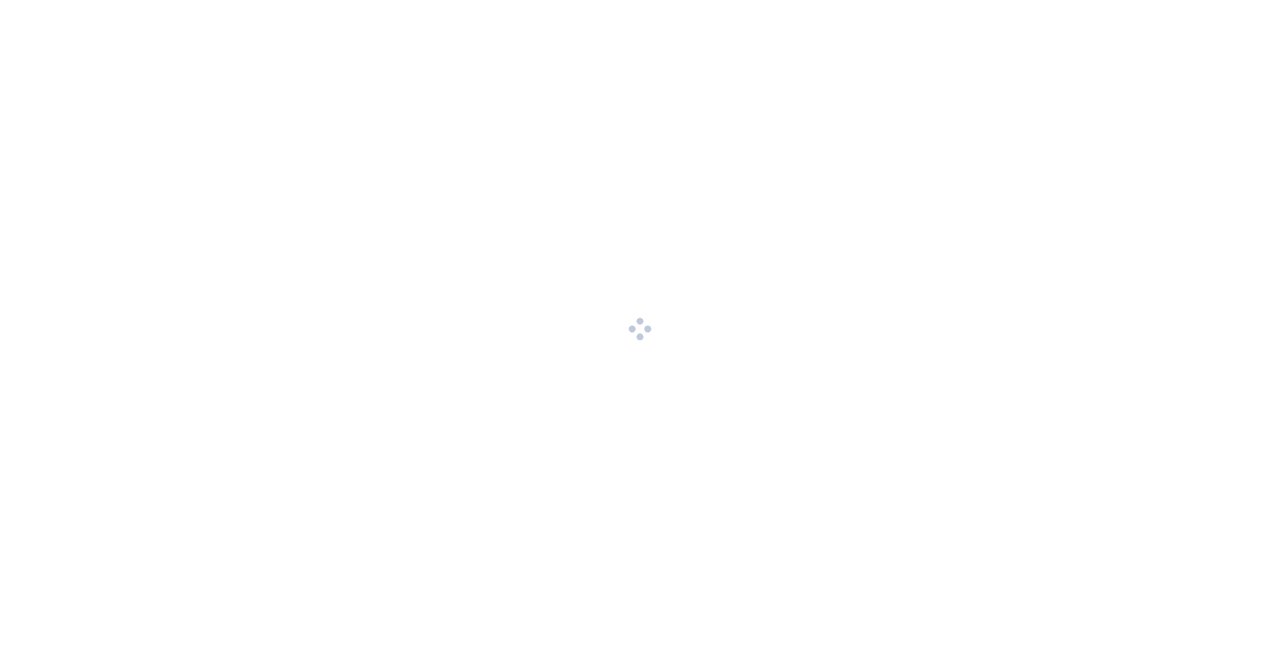 scroll, scrollTop: 0, scrollLeft: 0, axis: both 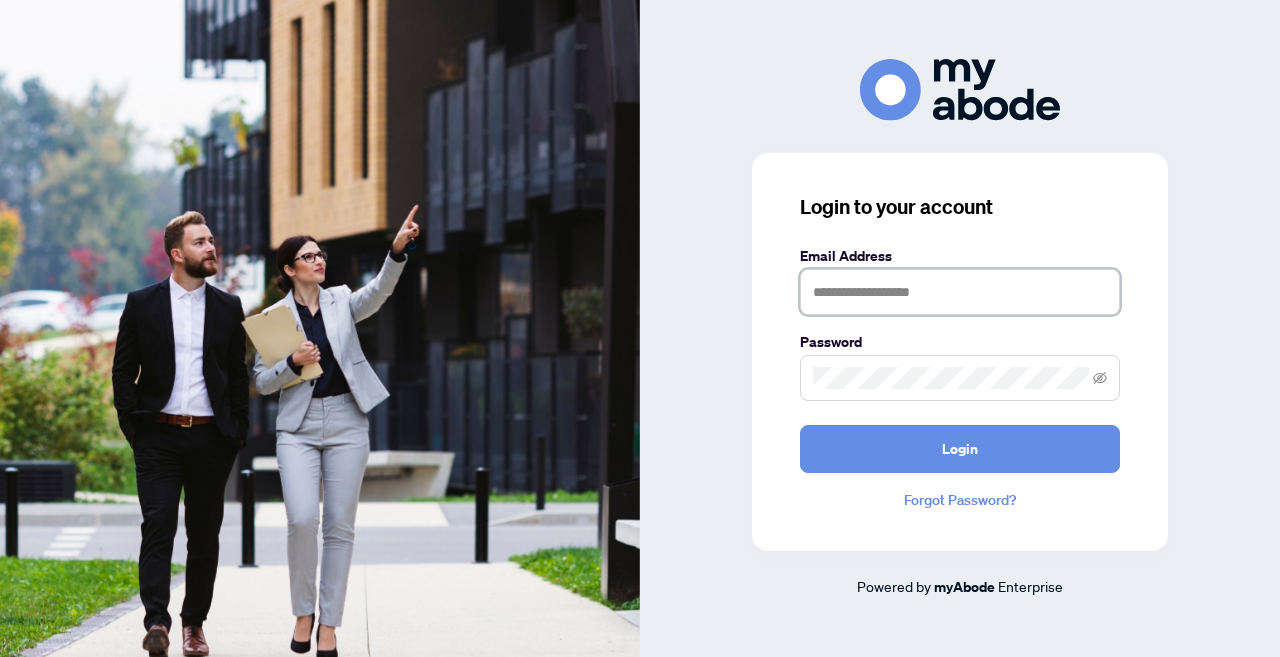 type on "**********" 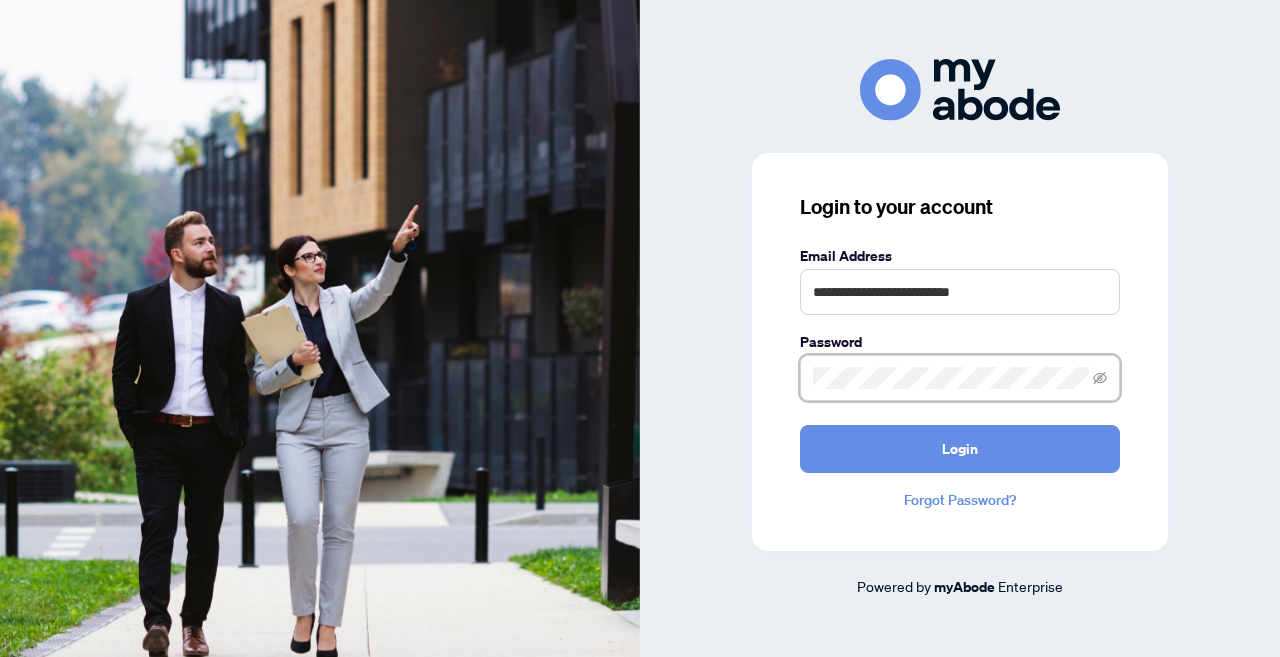 click on "Login" at bounding box center (960, 449) 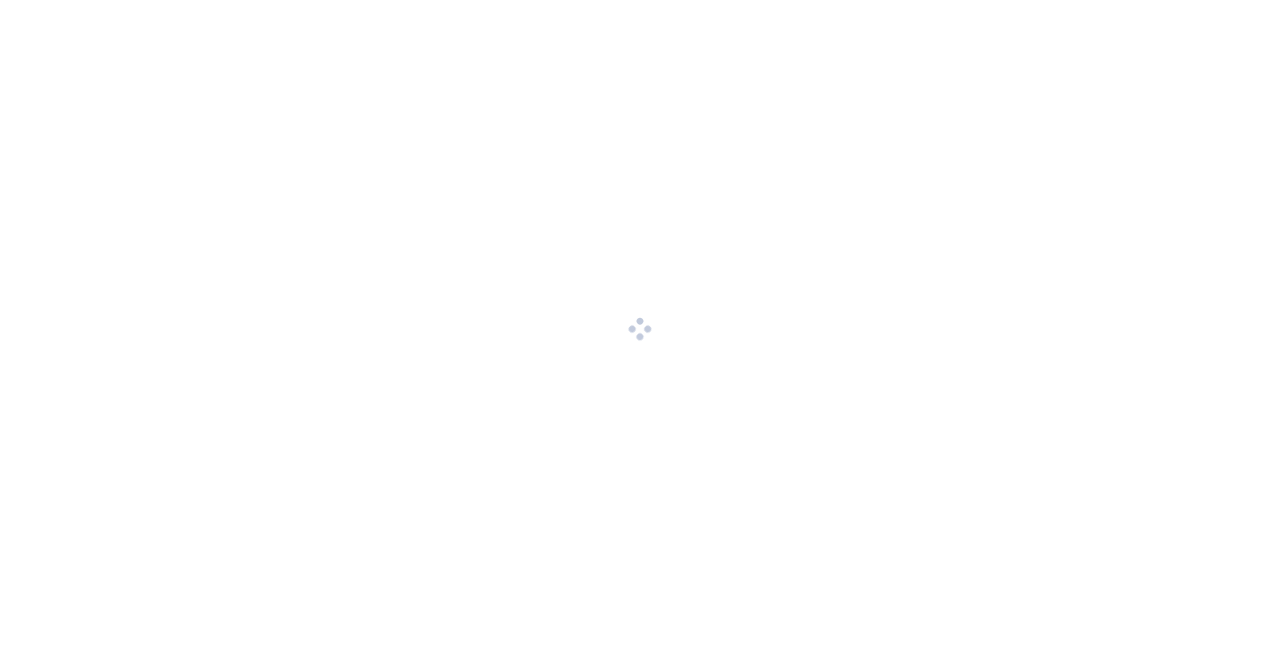 scroll, scrollTop: 0, scrollLeft: 0, axis: both 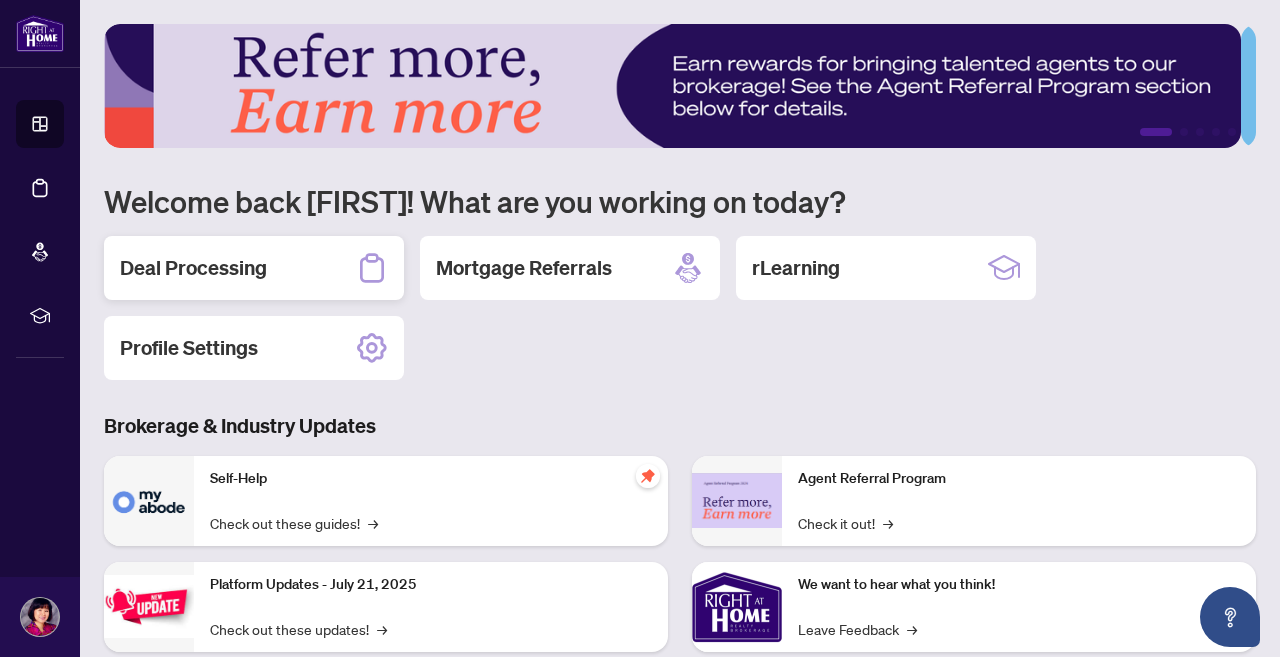 click on "Deal Processing" at bounding box center (193, 268) 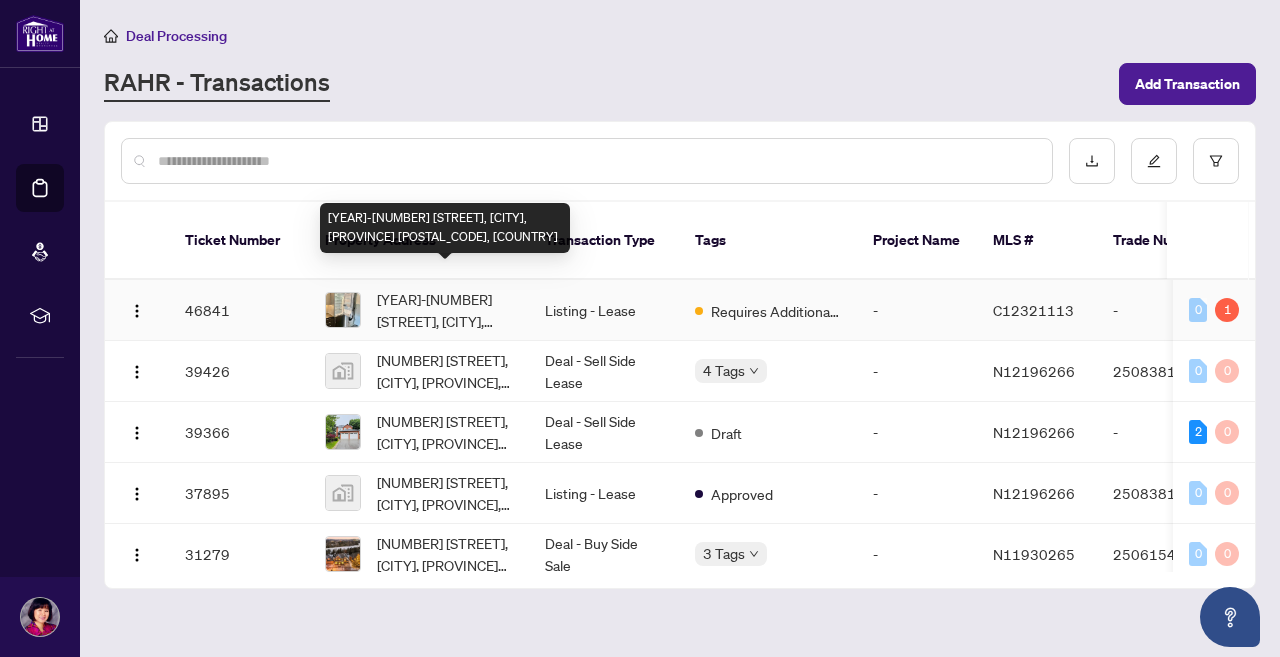 click on "[NUMBER]-[NUMBER] [STREET], [CITY], [STATE] [POSTAL_CODE], [COUNTRY]" at bounding box center [445, 310] 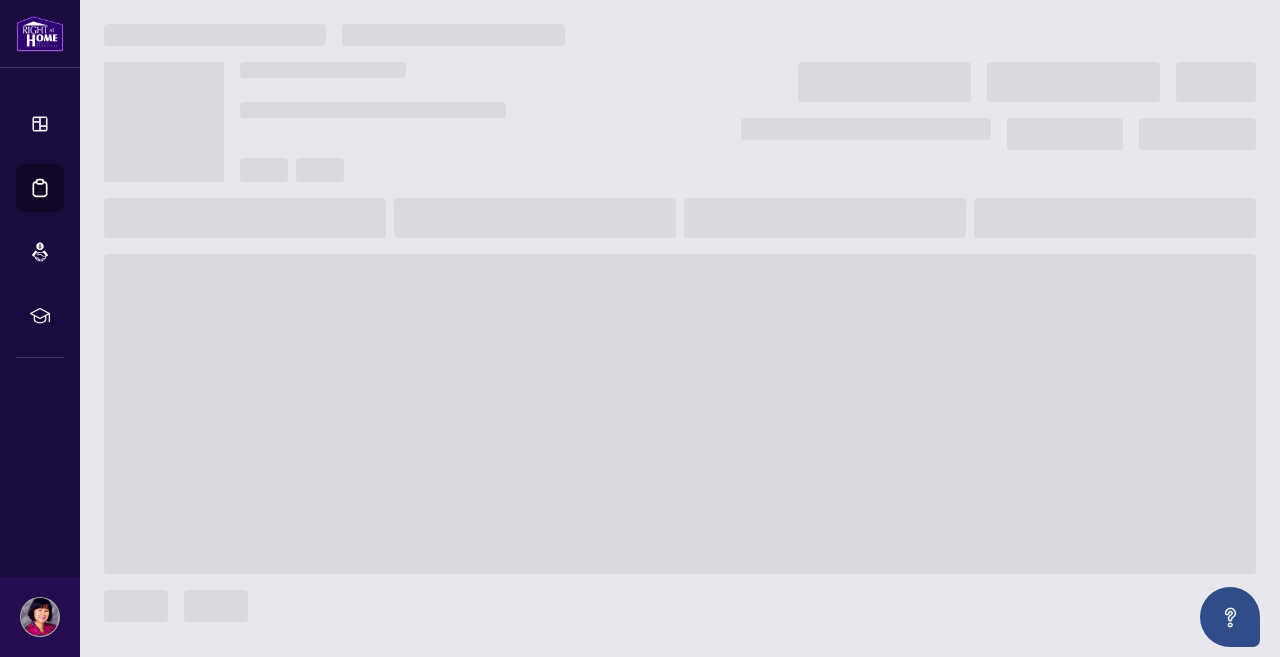 click at bounding box center (680, 414) 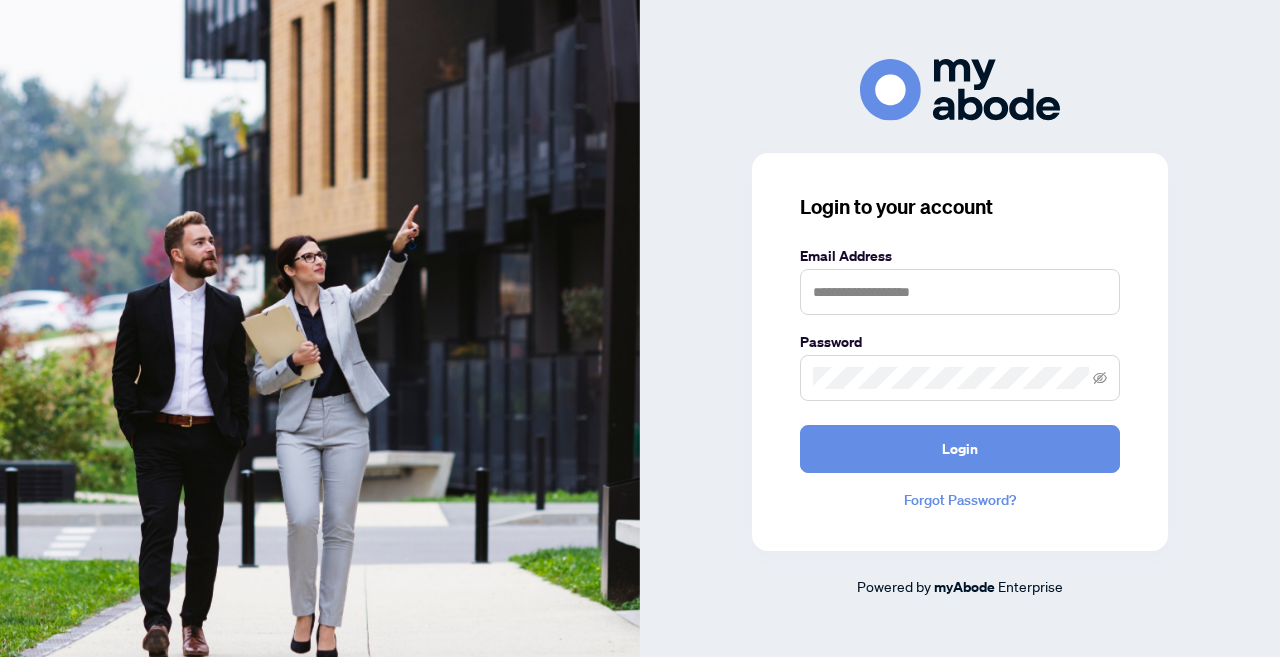 scroll, scrollTop: 0, scrollLeft: 0, axis: both 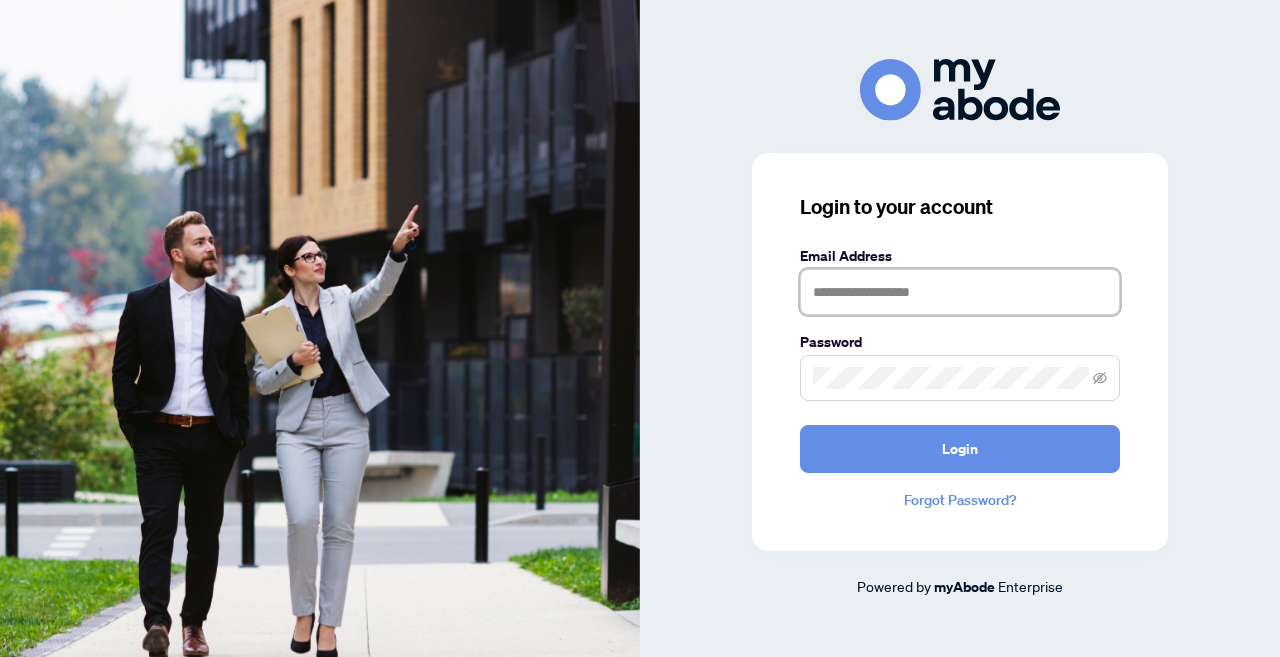 type on "**********" 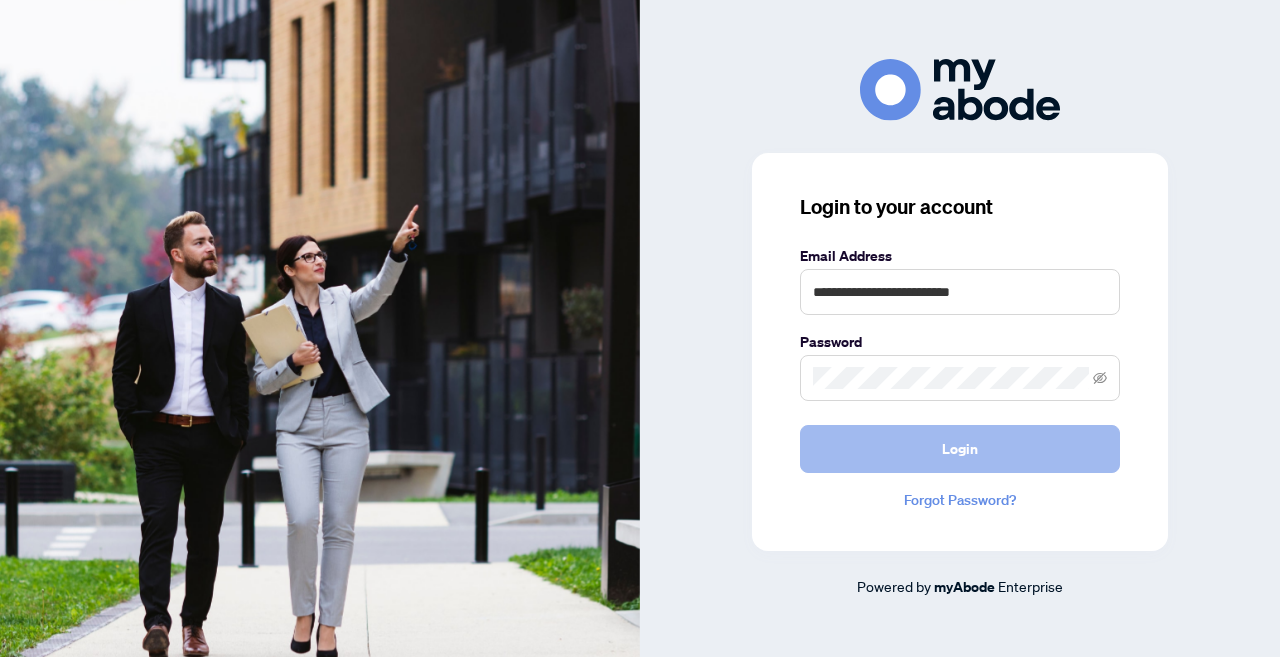 click on "Login" at bounding box center (960, 449) 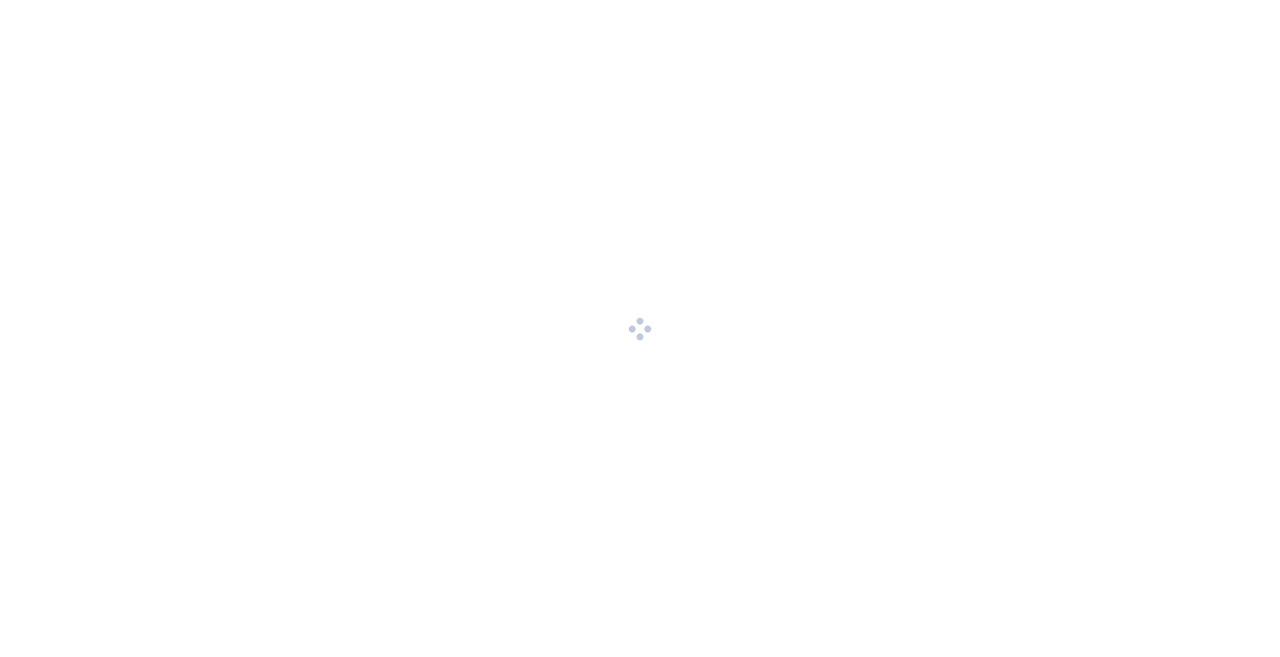 scroll, scrollTop: 0, scrollLeft: 0, axis: both 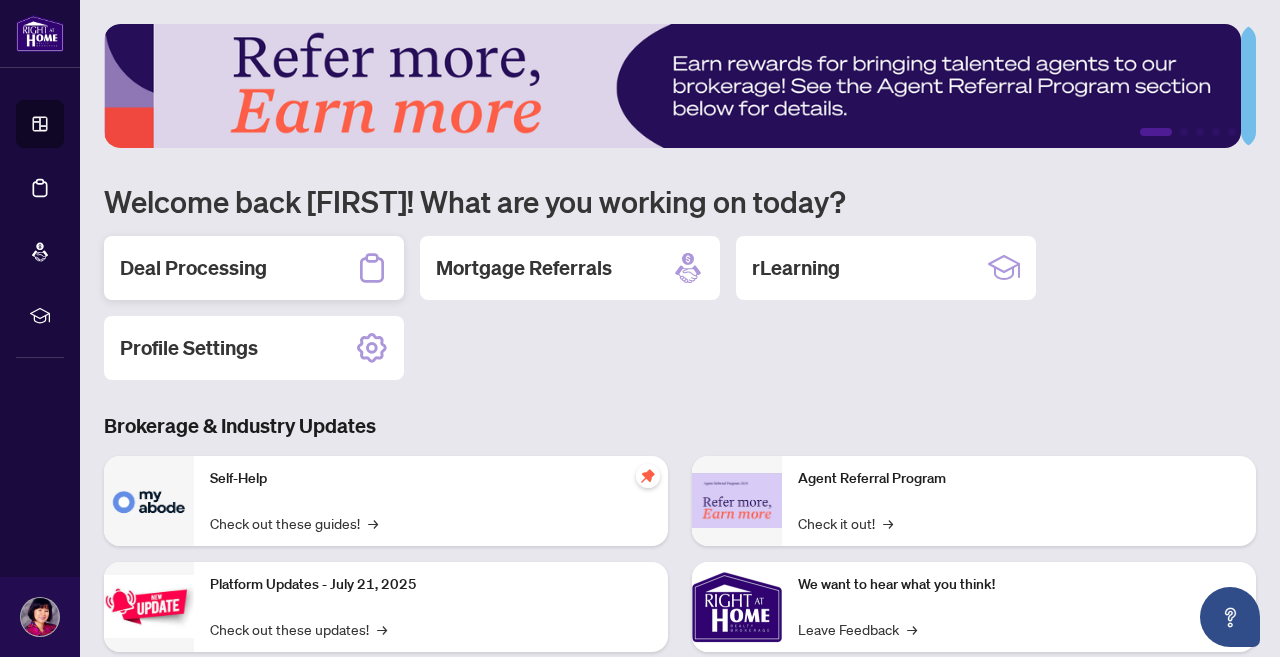 click on "Deal Processing" at bounding box center [193, 268] 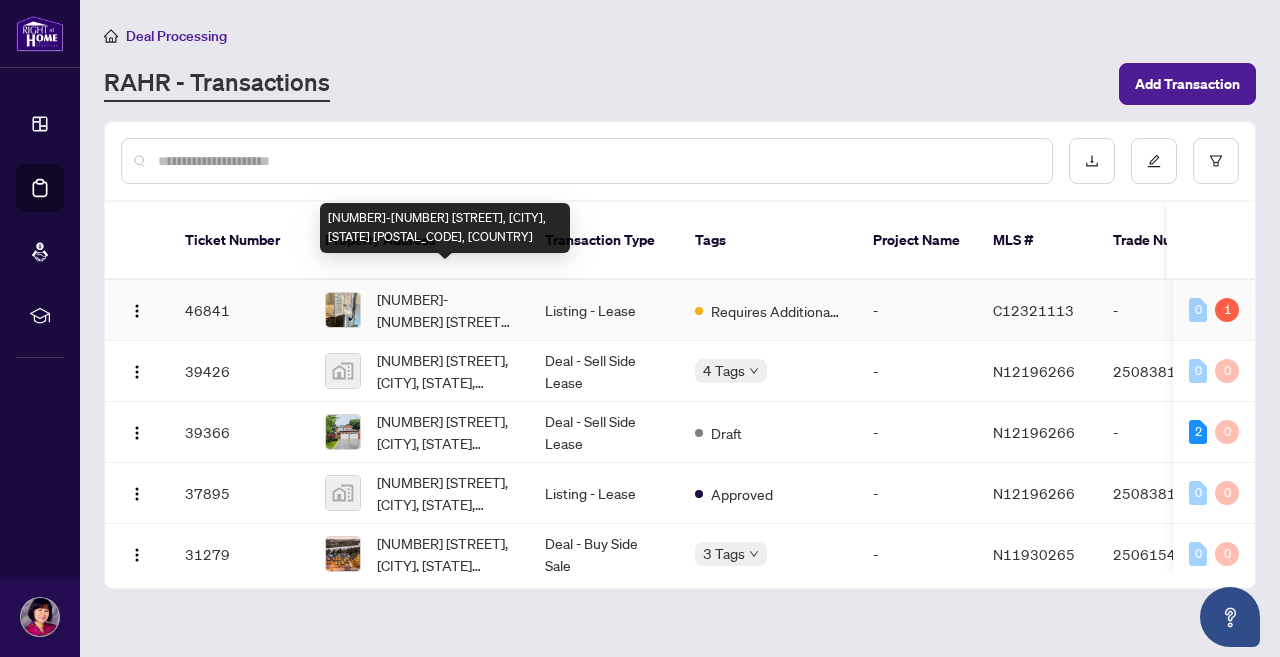 click on "[NUMBER]-[NUMBER] [STREET], [CITY], [PROVINCE] [POSTAL_CODE], [COUNTRY]" at bounding box center [445, 310] 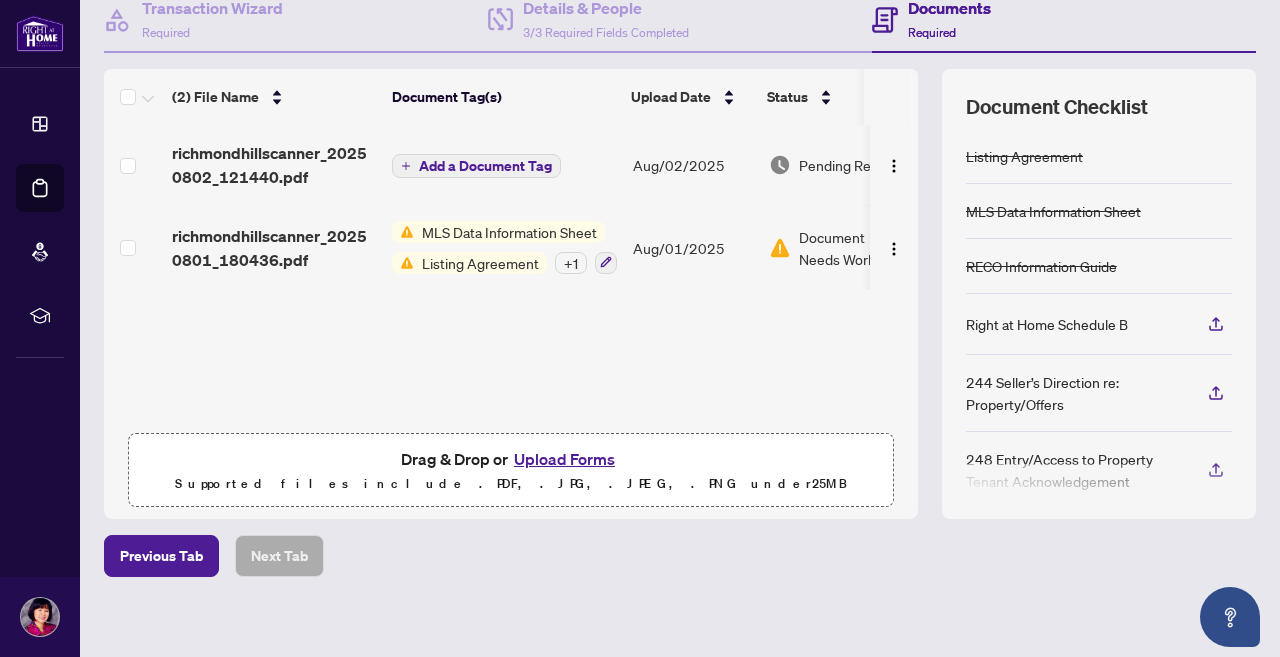 scroll, scrollTop: 197, scrollLeft: 0, axis: vertical 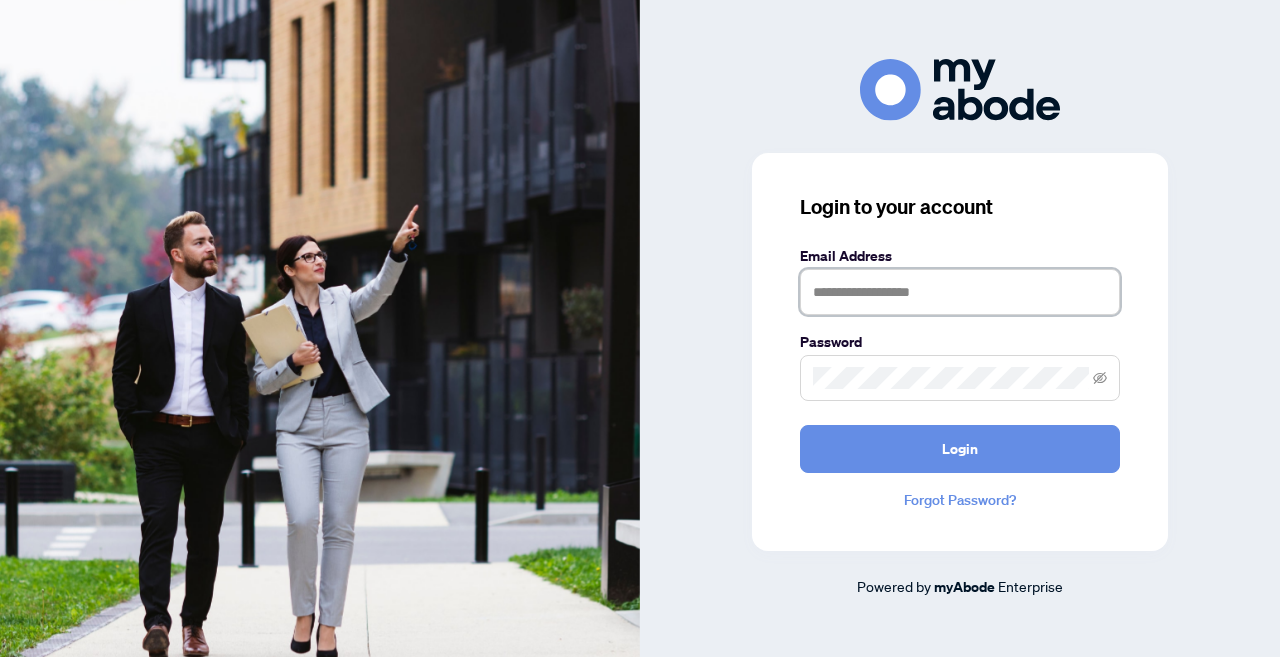 type on "**********" 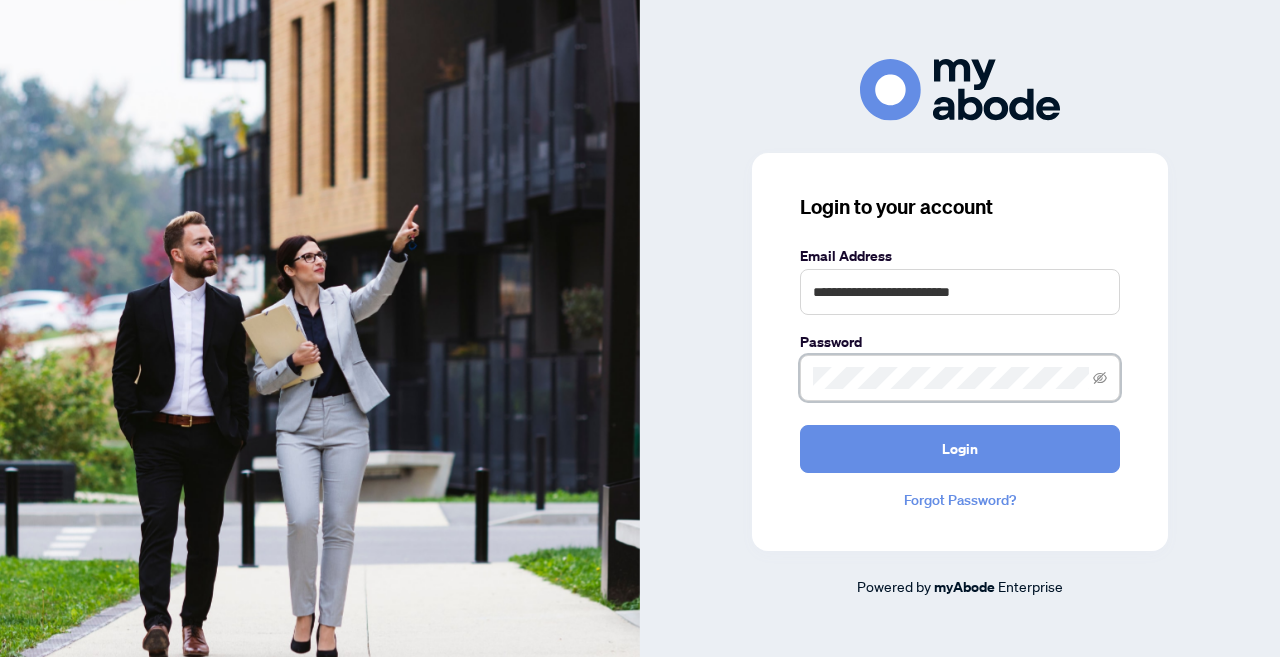 click at bounding box center [320, 328] 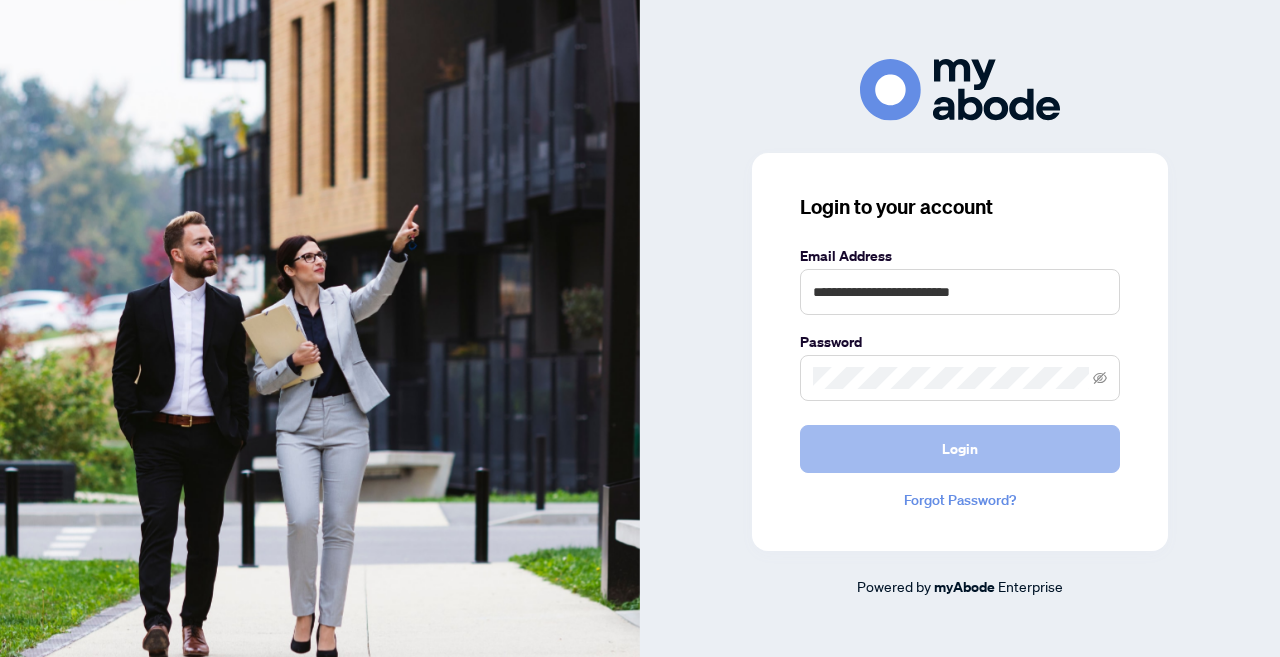 click on "Login" at bounding box center [960, 449] 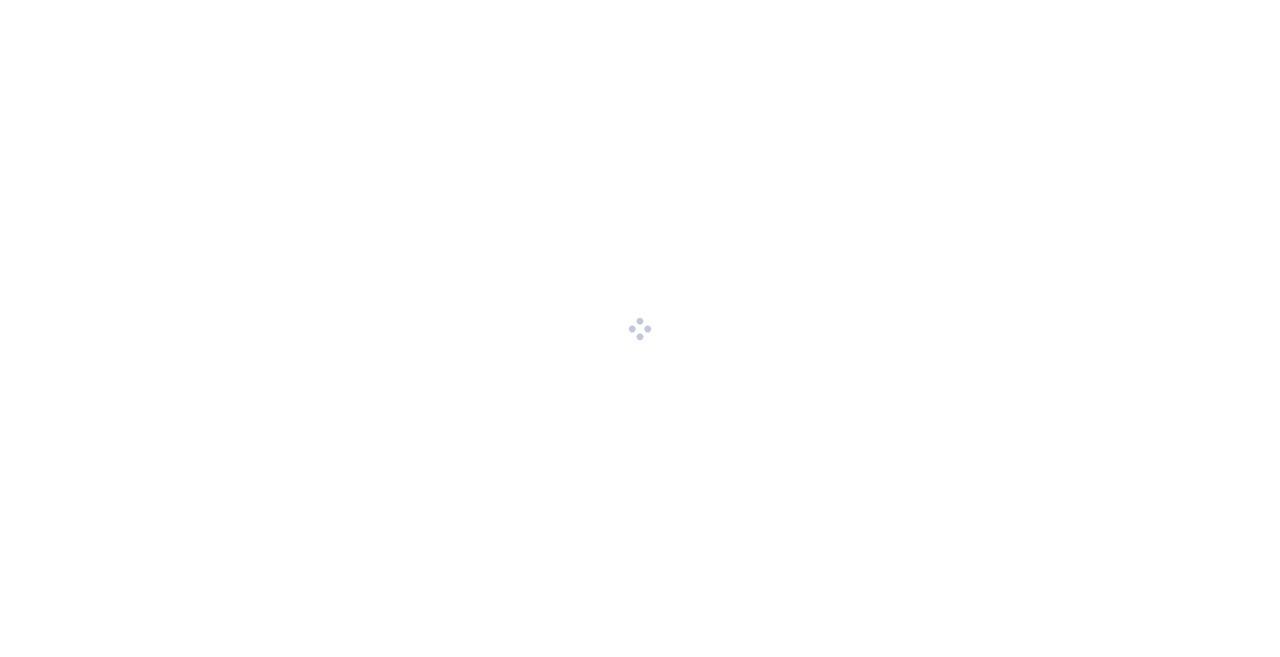 scroll, scrollTop: 0, scrollLeft: 0, axis: both 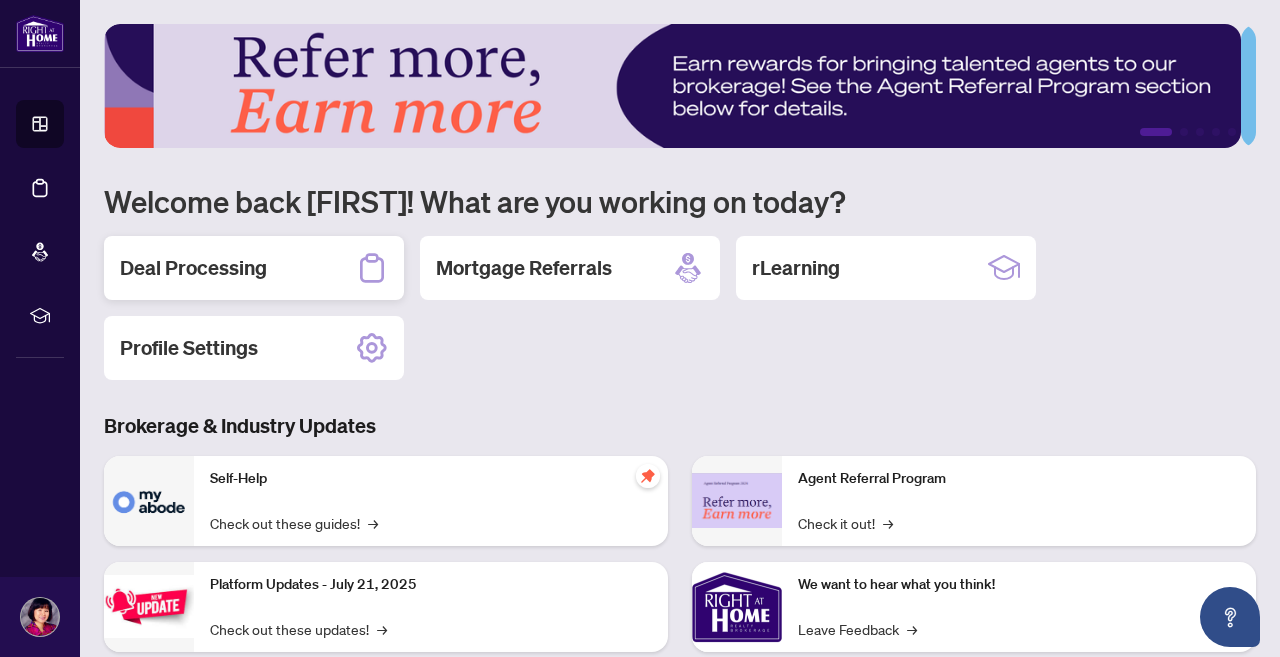 click on "Deal Processing" at bounding box center (193, 268) 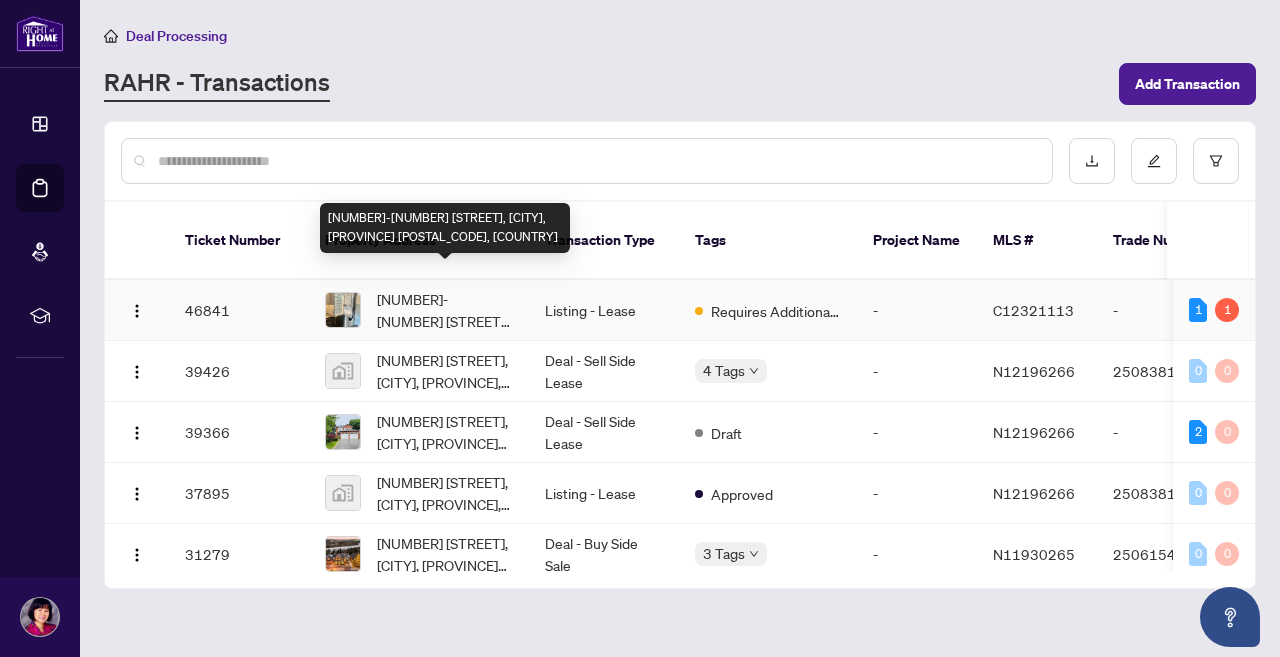 click on "[NUMBER]-[NUMBER] [STREET], [CITY], [PROVINCE] [POSTAL_CODE], [COUNTRY]" at bounding box center [445, 310] 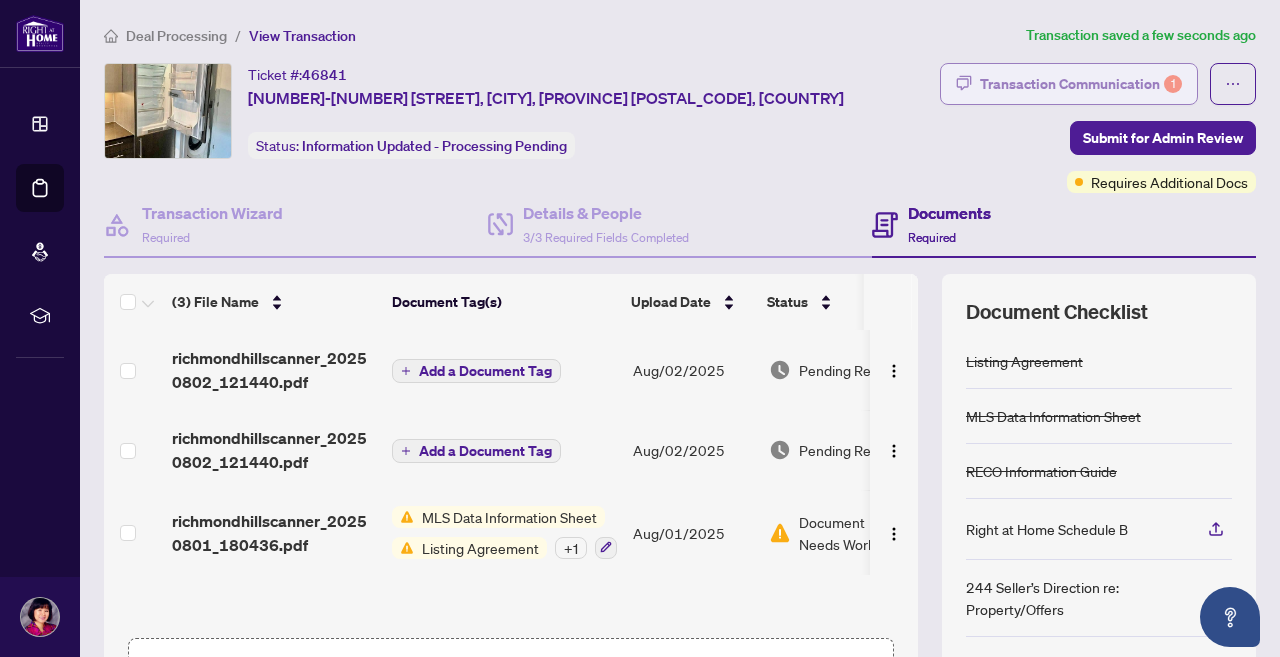 scroll, scrollTop: 0, scrollLeft: 0, axis: both 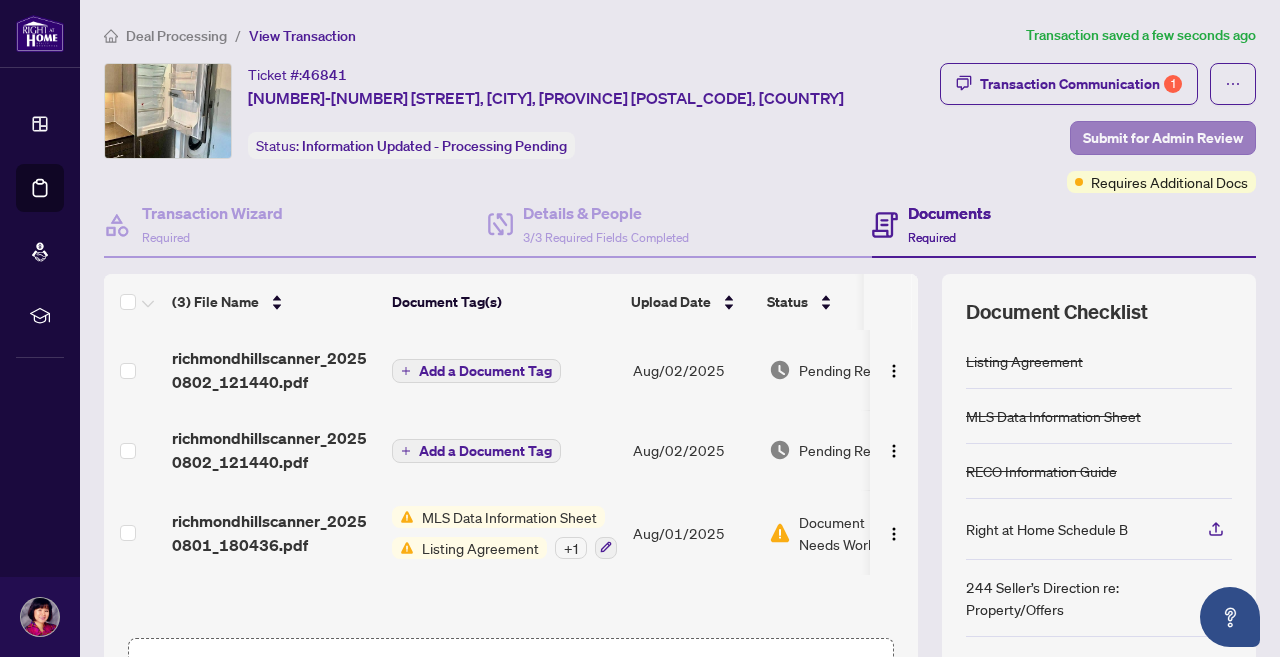 click on "Submit for Admin Review" at bounding box center [1163, 138] 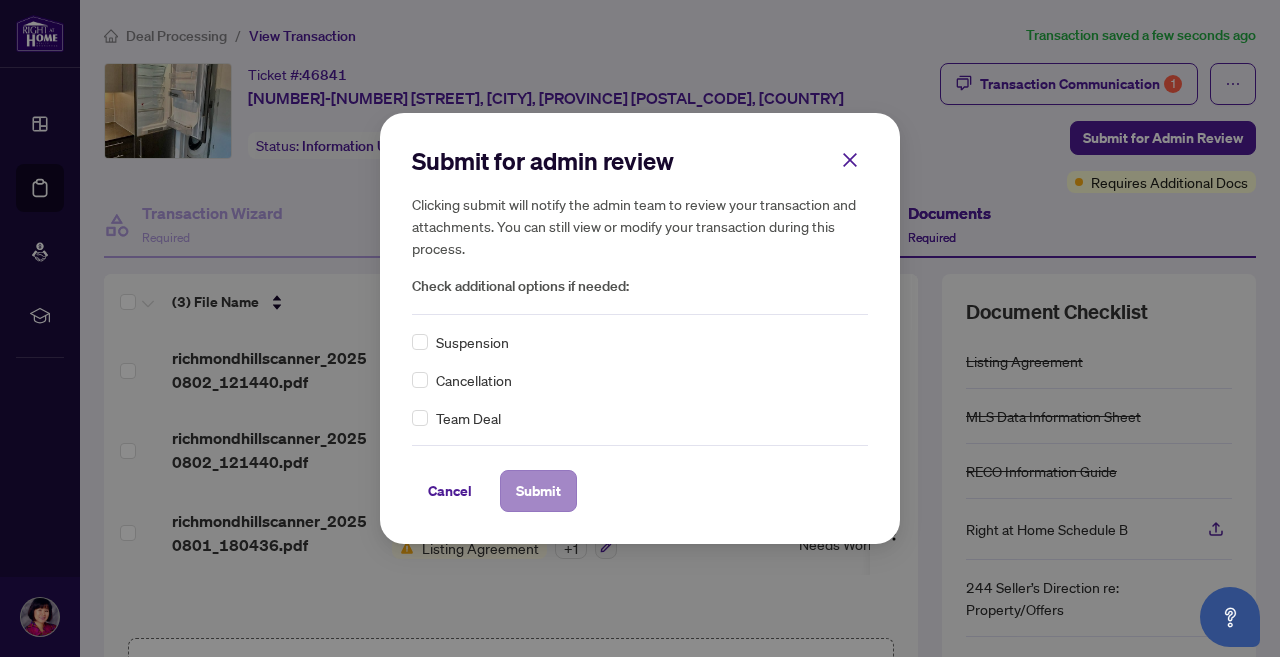 click on "Submit" at bounding box center [538, 491] 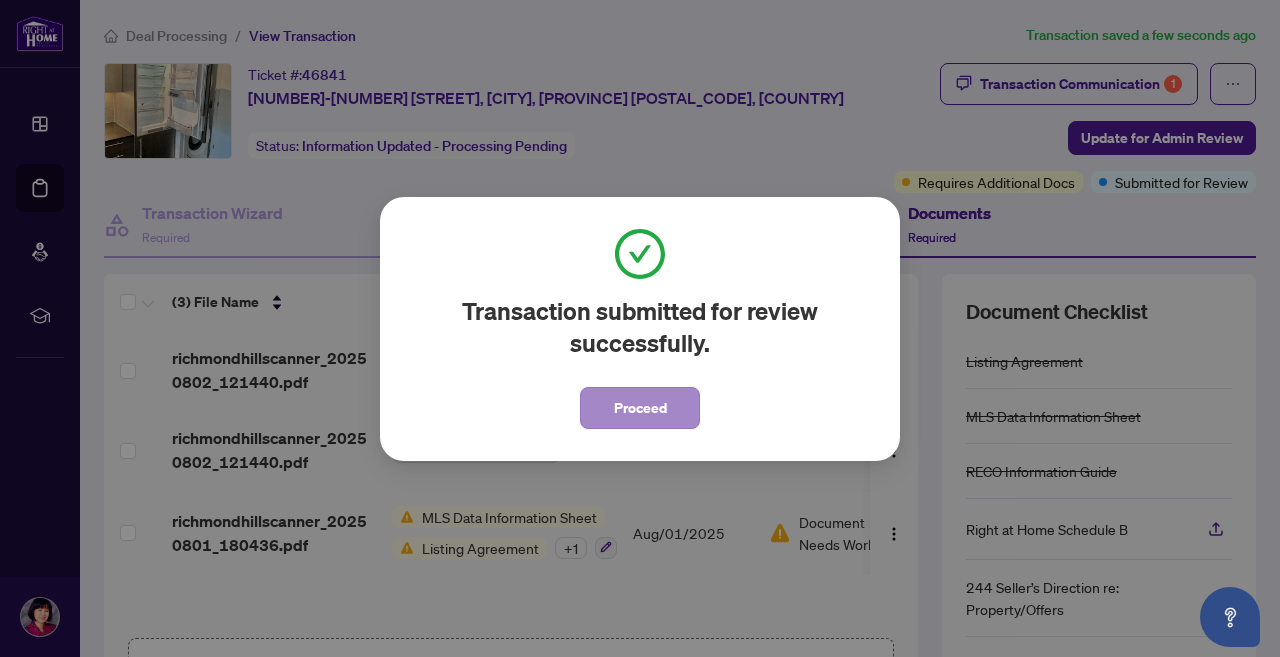 click on "Proceed" at bounding box center (640, 408) 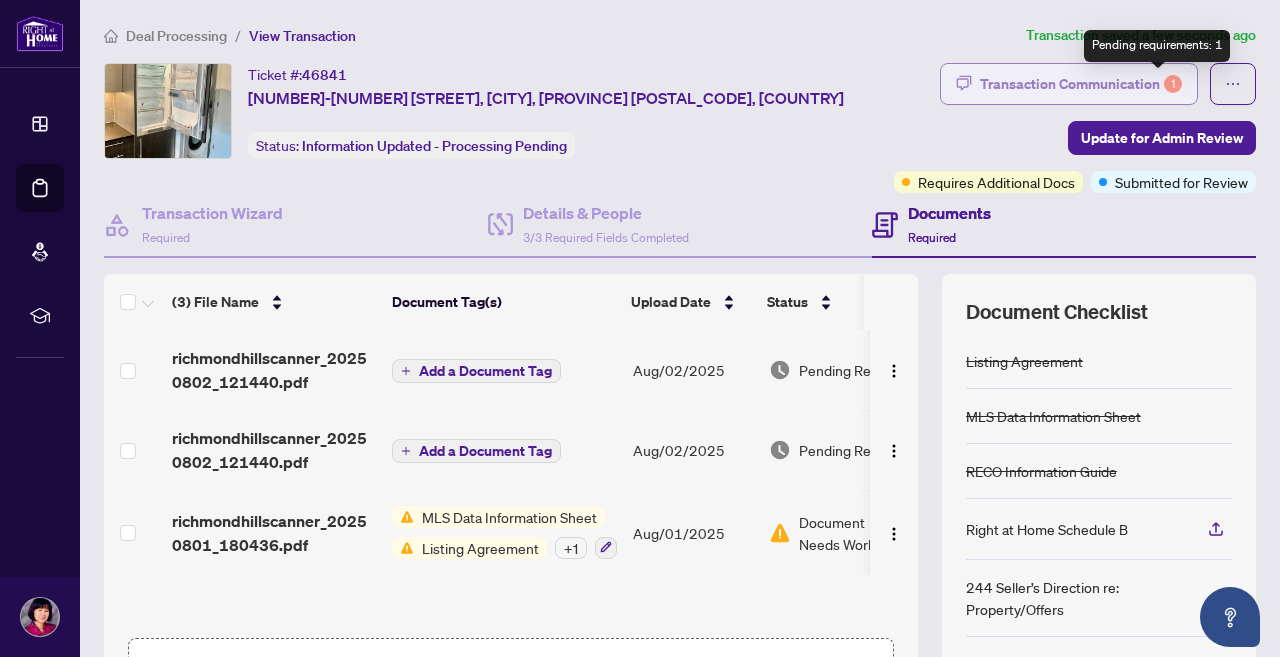 click on "1" at bounding box center (1173, 84) 